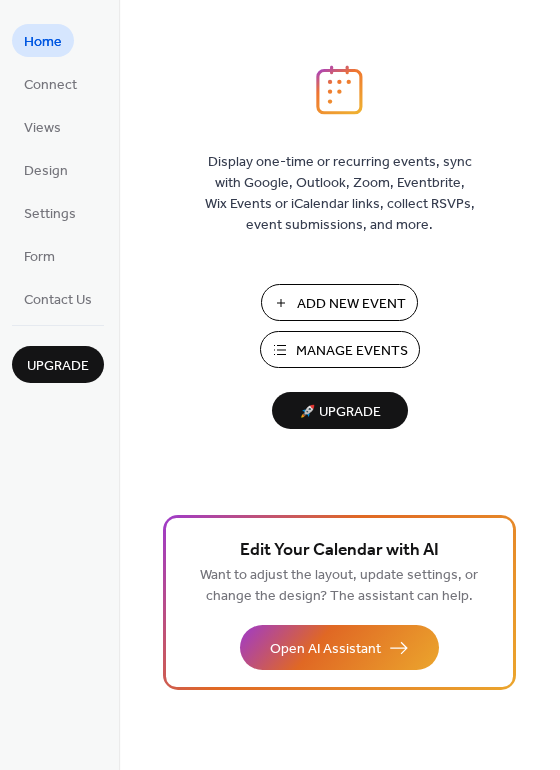 scroll, scrollTop: 0, scrollLeft: 0, axis: both 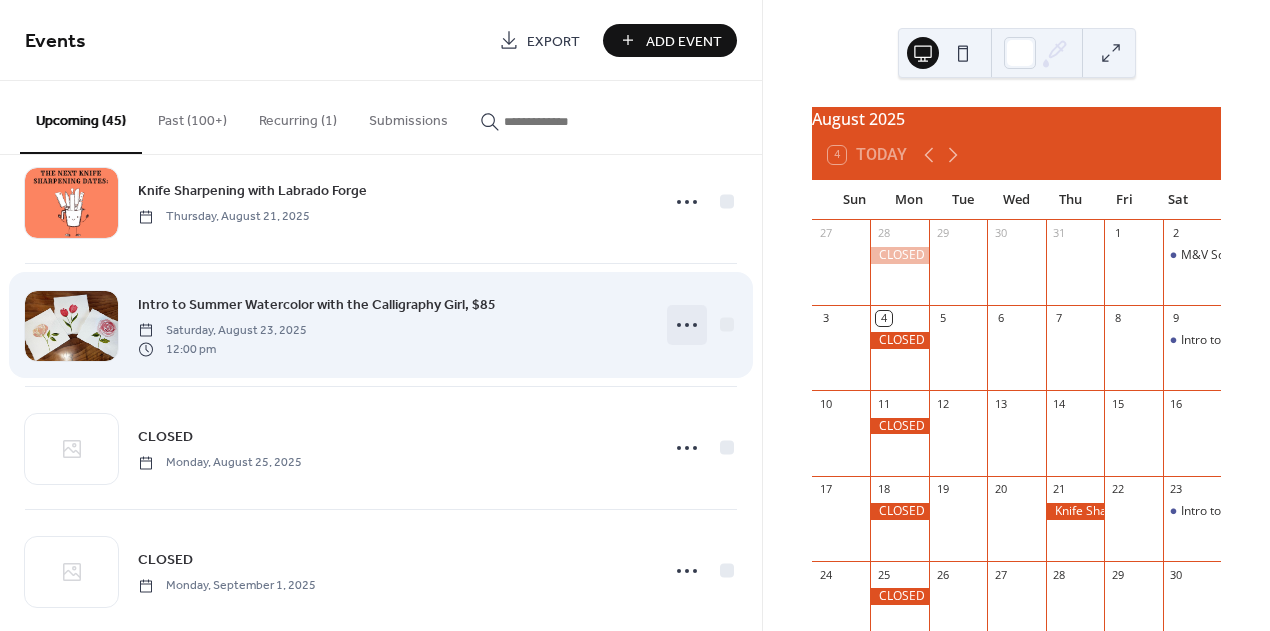 click 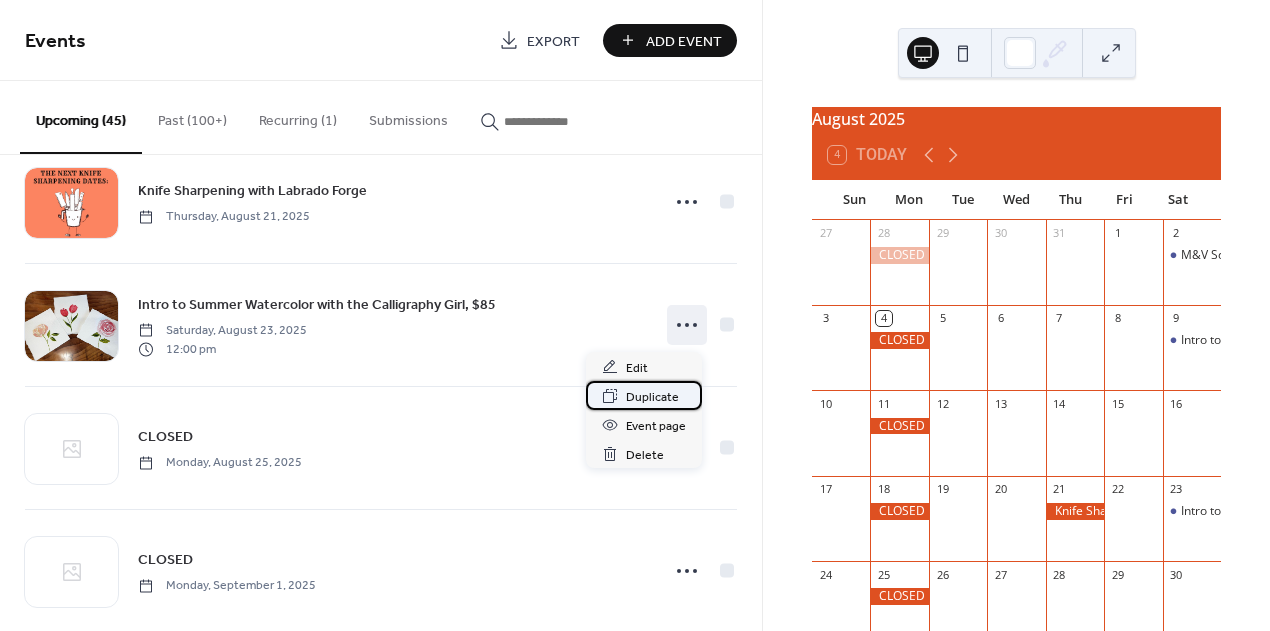 click on "Duplicate" at bounding box center (644, 395) 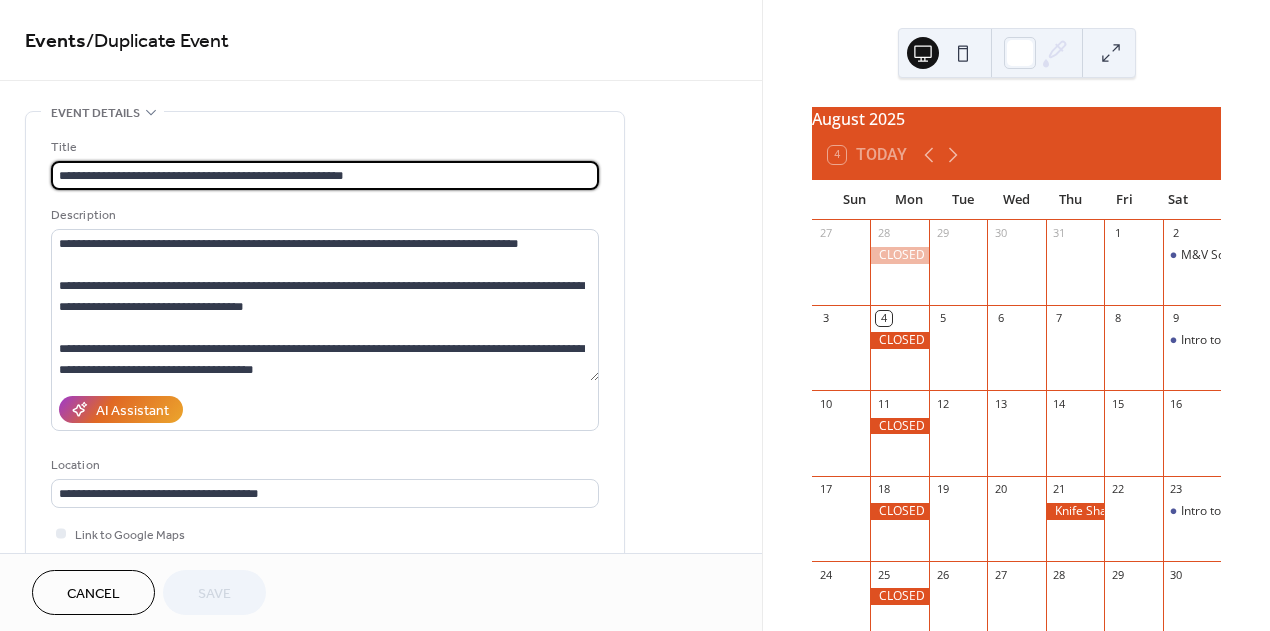 click on "**********" at bounding box center (325, 175) 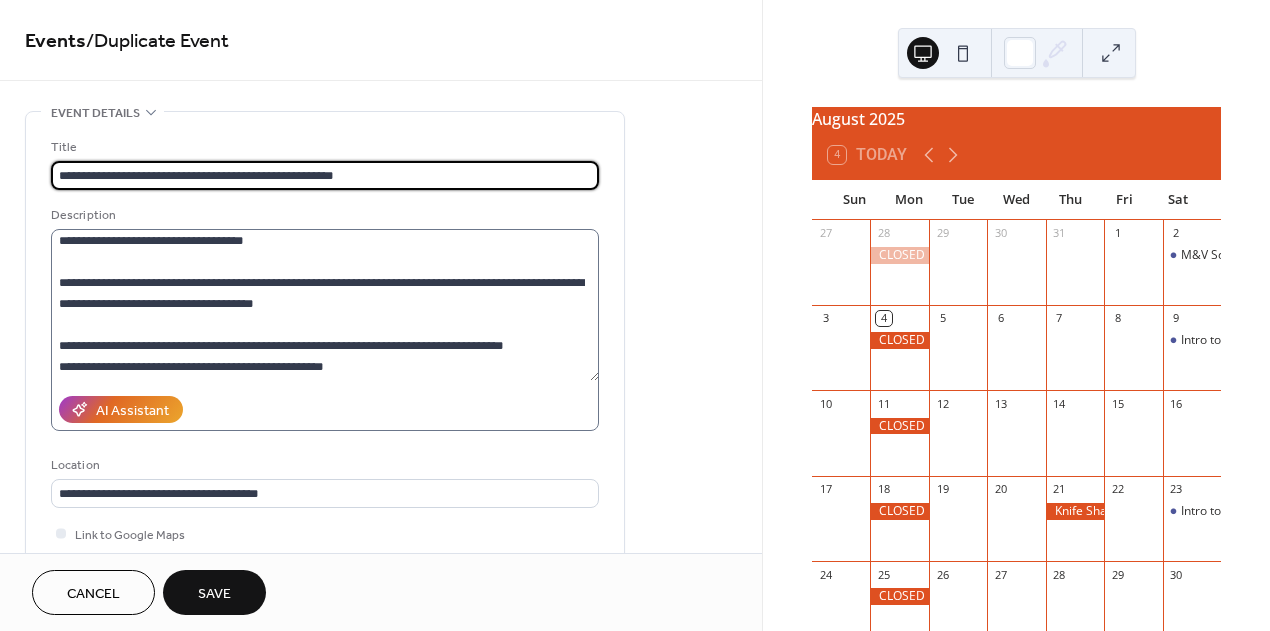 scroll, scrollTop: 96, scrollLeft: 0, axis: vertical 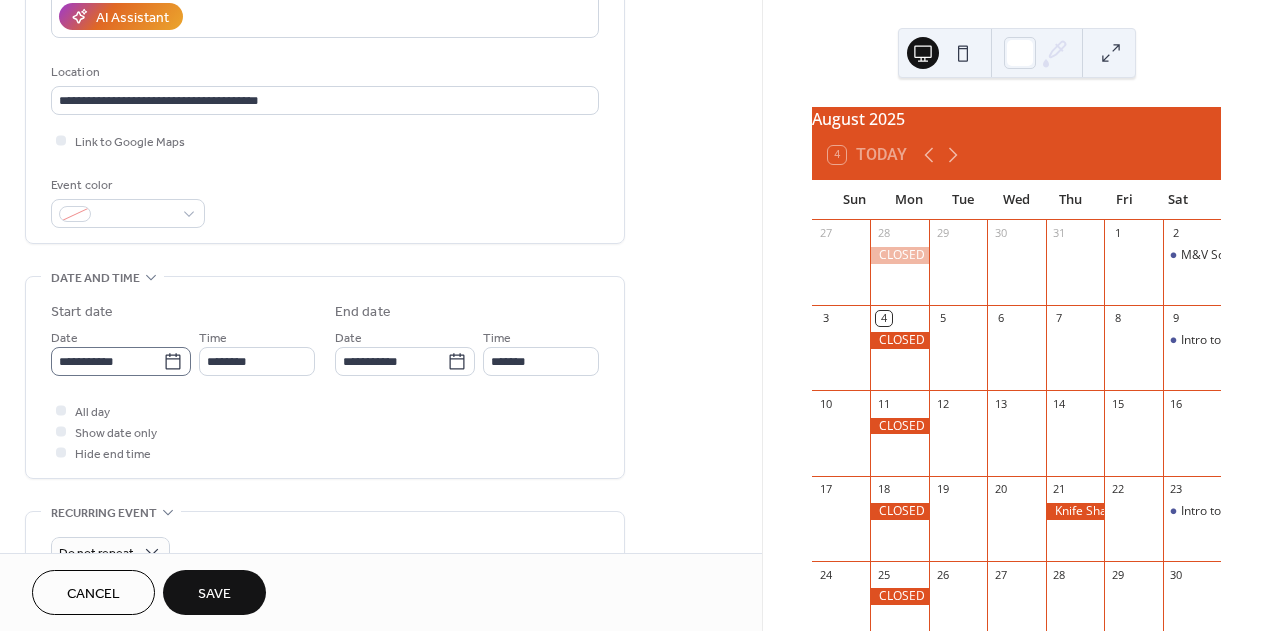 type on "**********" 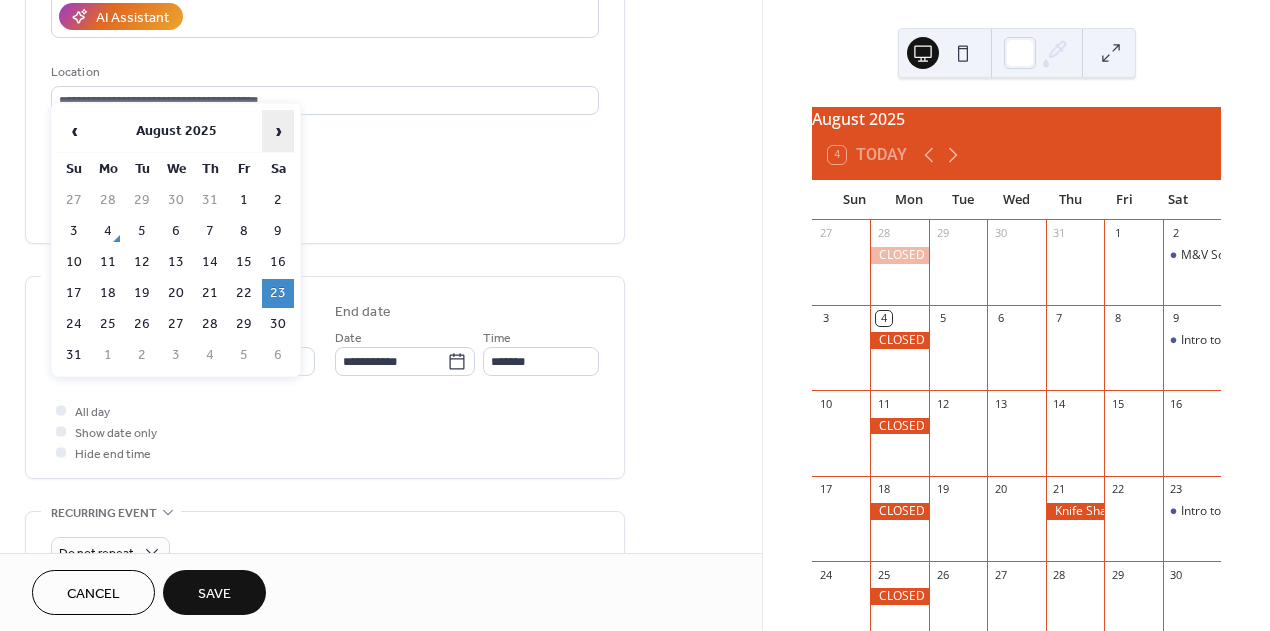 click on "›" at bounding box center [278, 131] 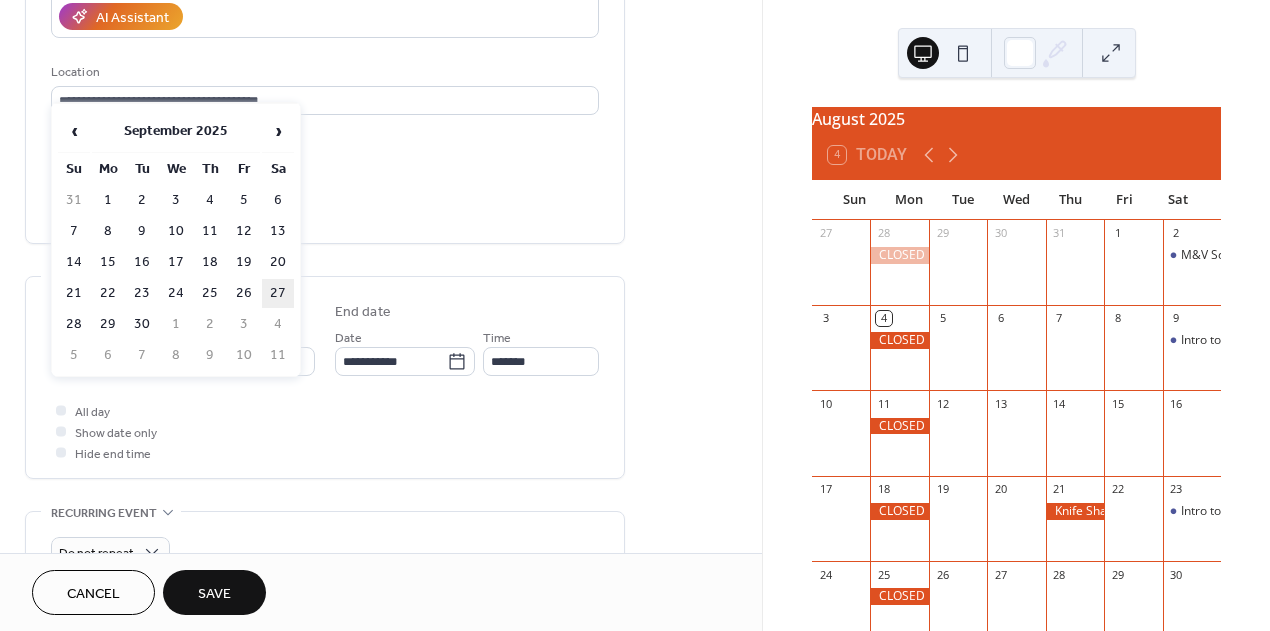 click on "27" at bounding box center (278, 293) 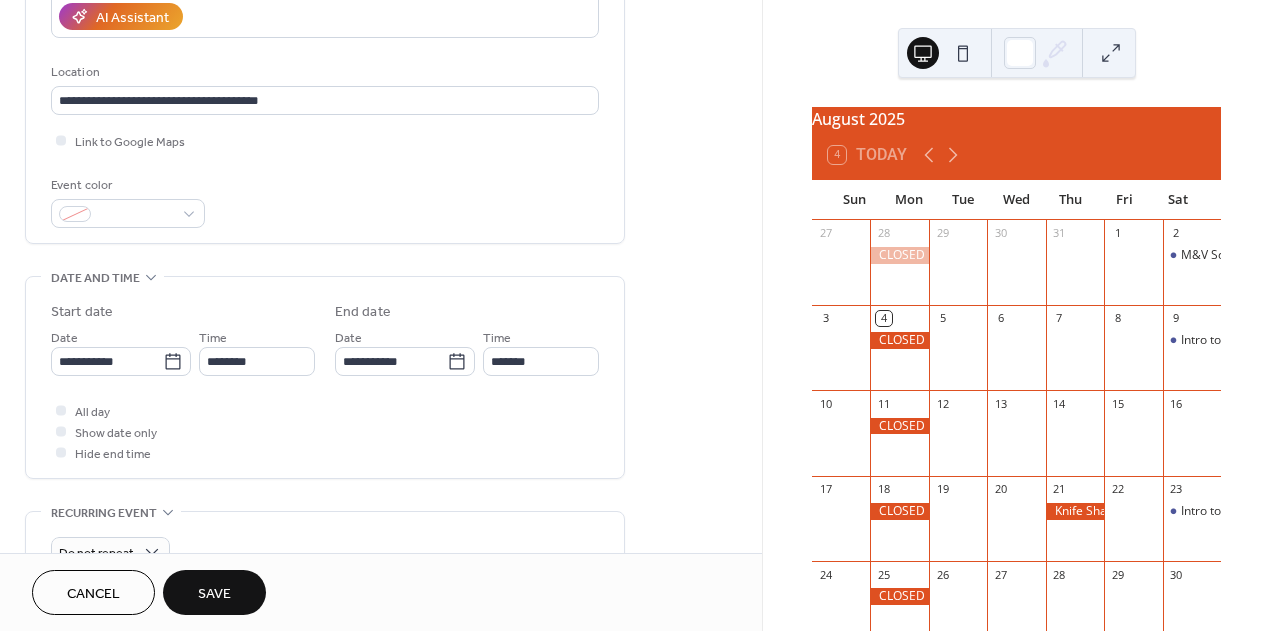 type on "**********" 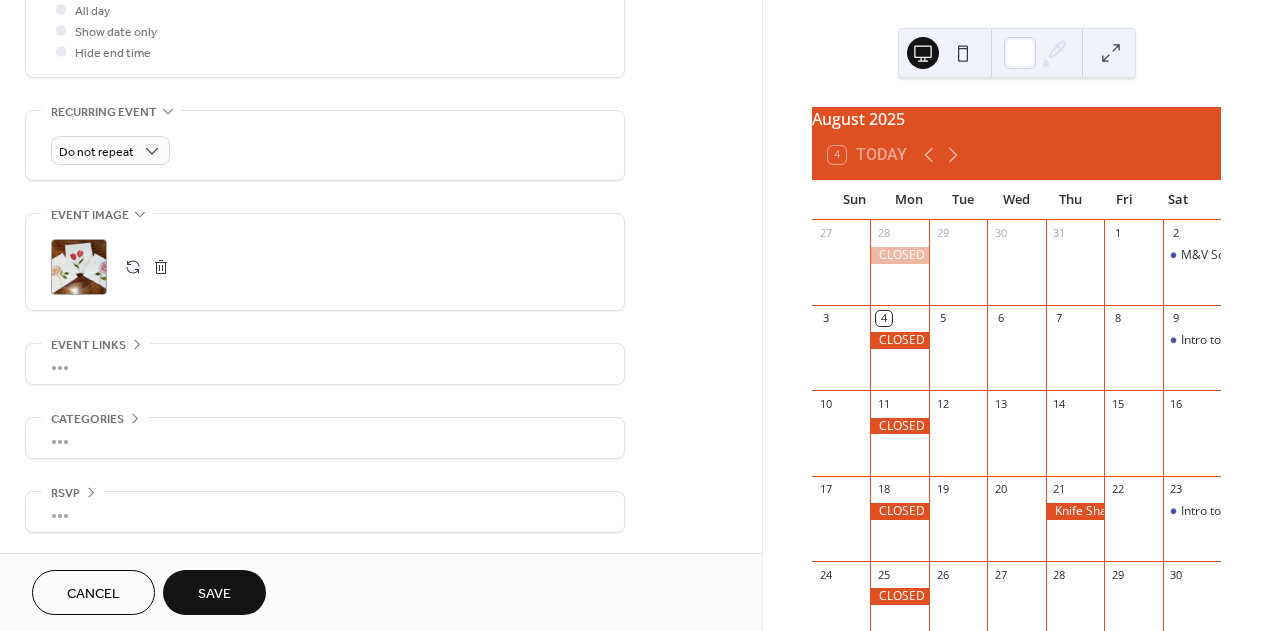 scroll, scrollTop: 815, scrollLeft: 0, axis: vertical 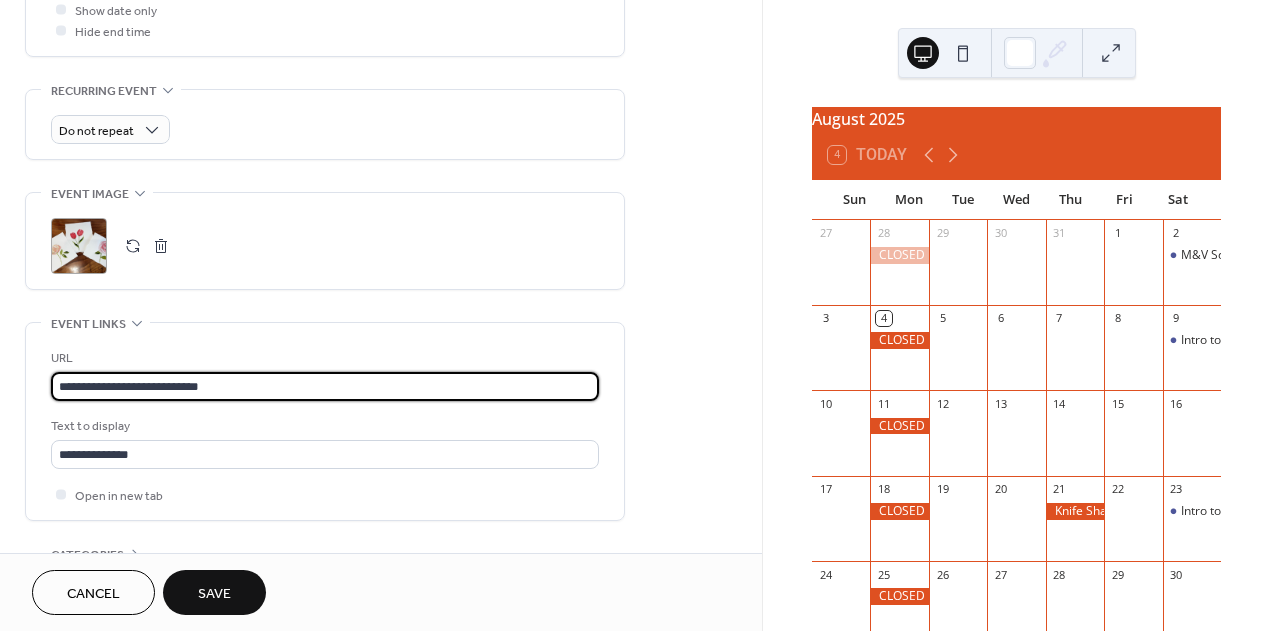 drag, startPoint x: 229, startPoint y: 439, endPoint x: 36, endPoint y: 429, distance: 193.2589 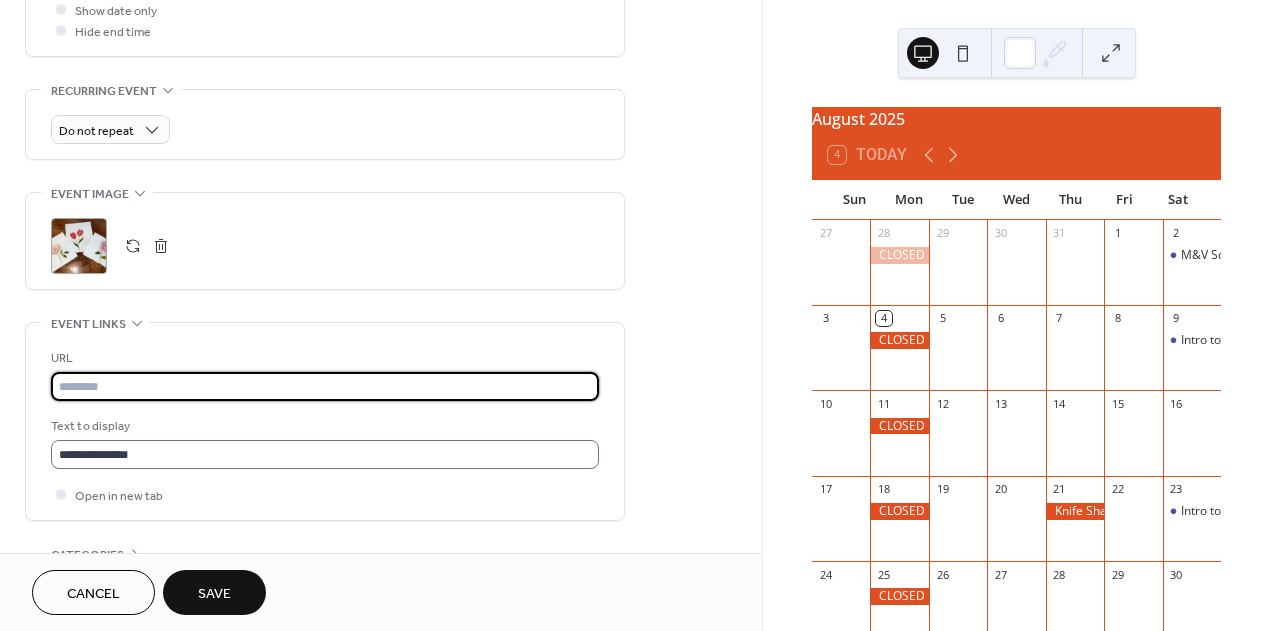type 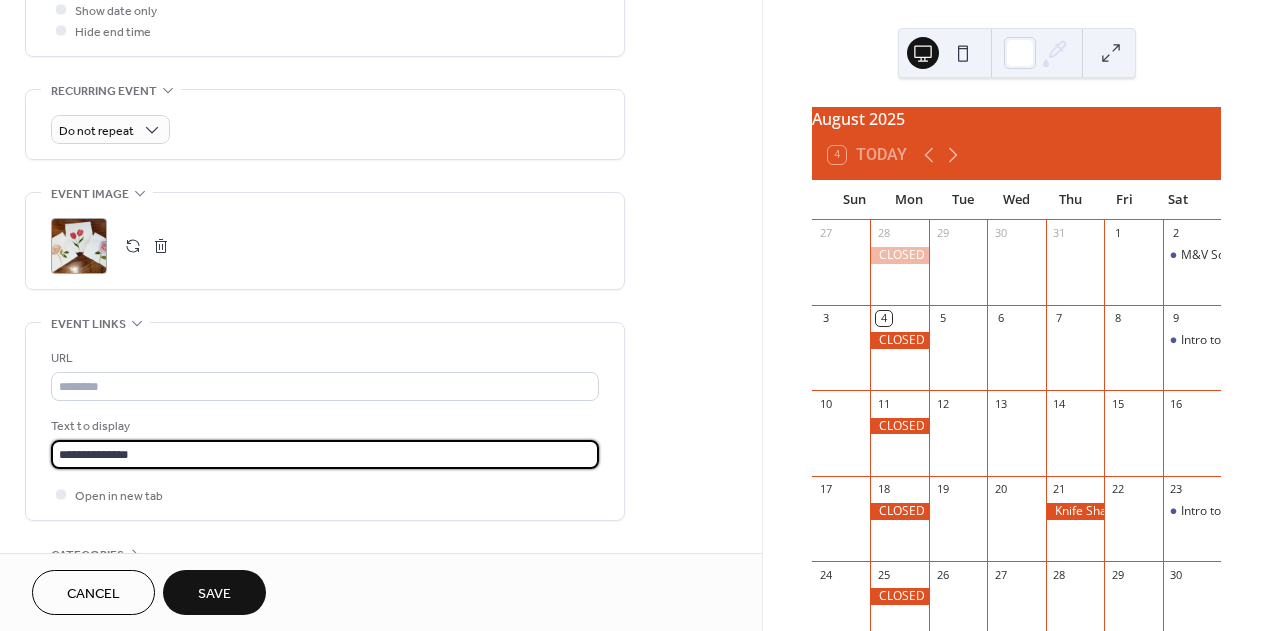 drag, startPoint x: 150, startPoint y: 517, endPoint x: 26, endPoint y: 503, distance: 124.78782 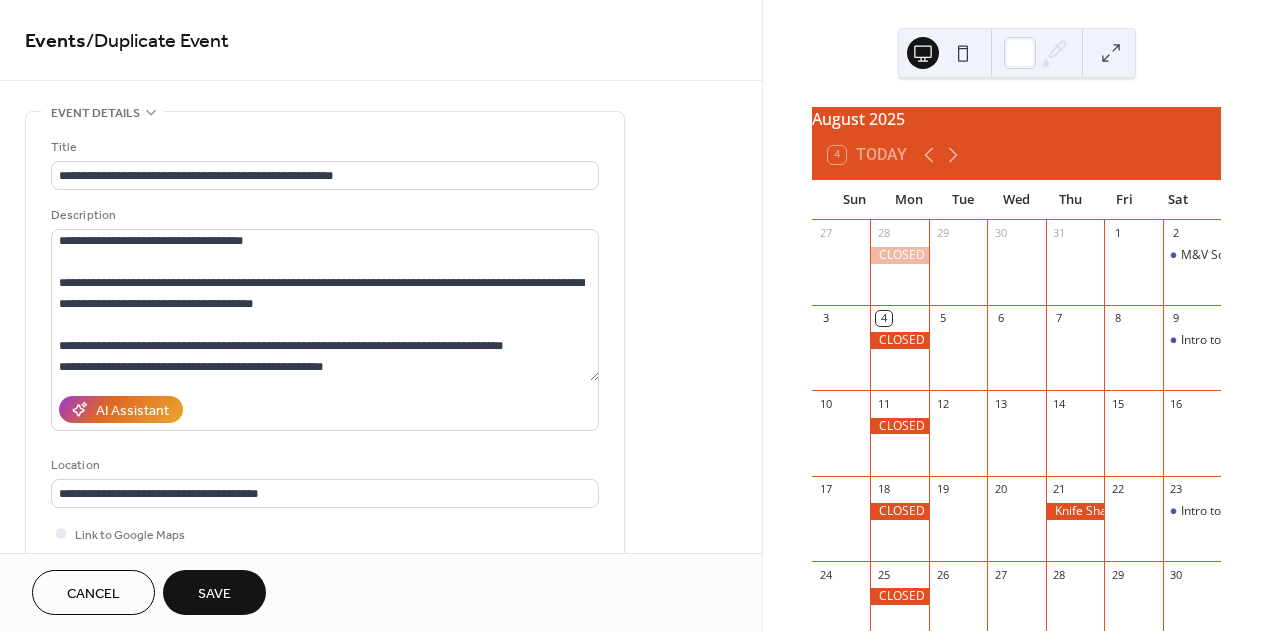 scroll, scrollTop: 0, scrollLeft: 0, axis: both 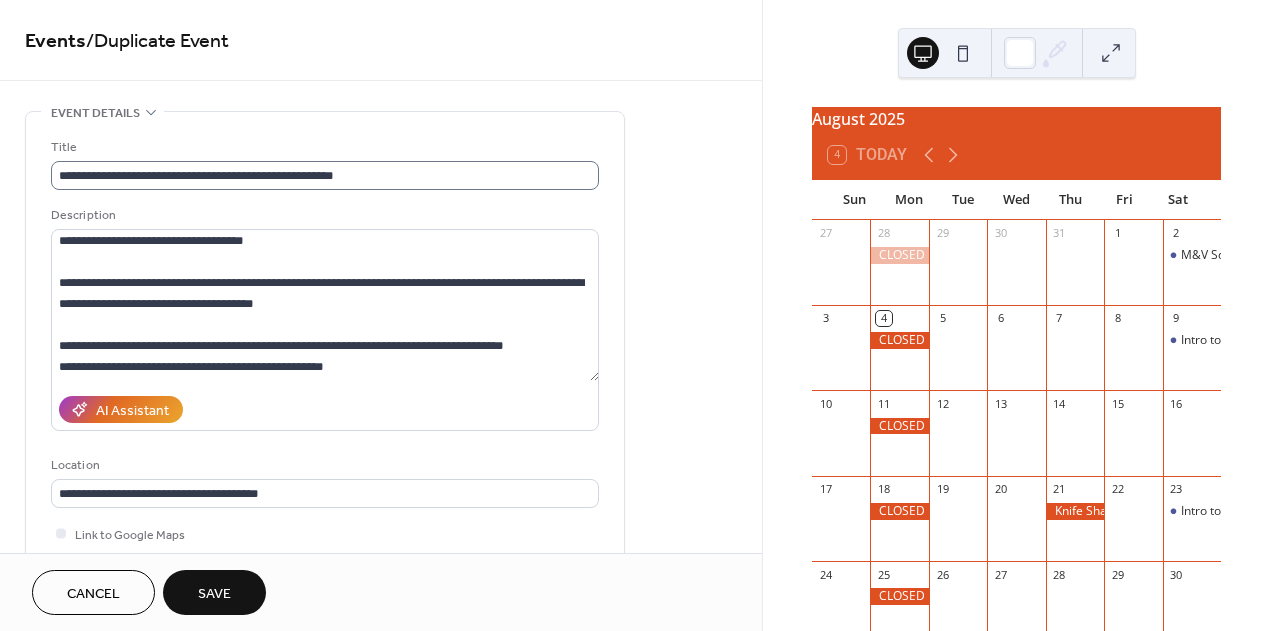 type 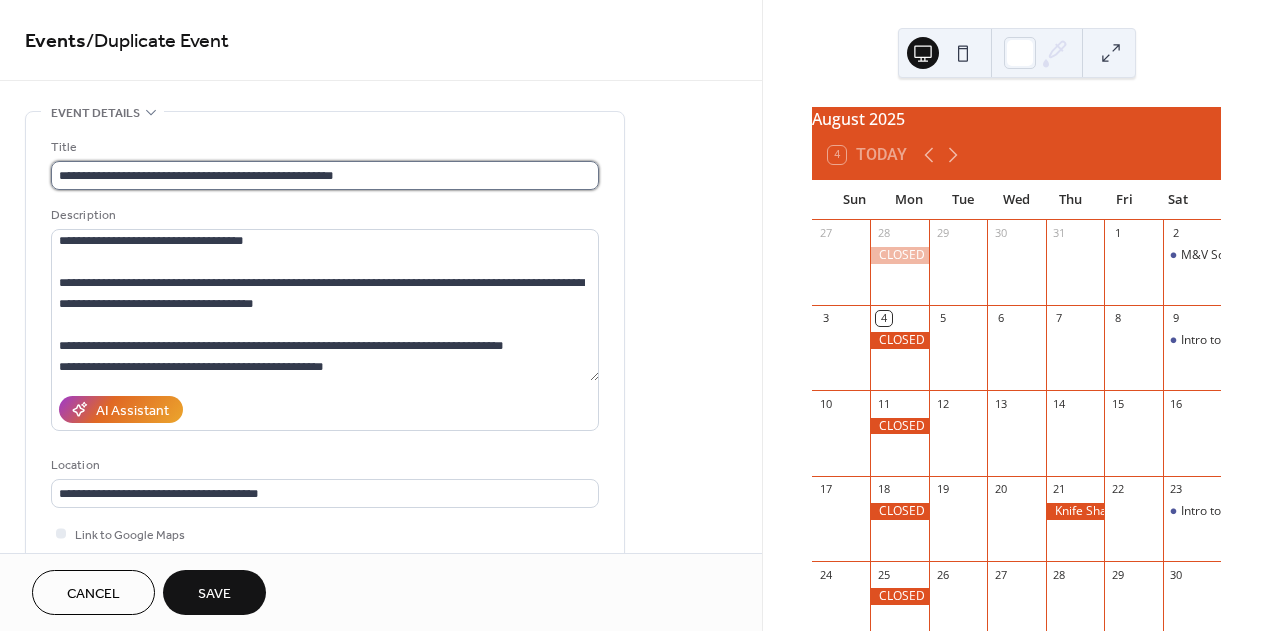 click on "**********" at bounding box center [325, 175] 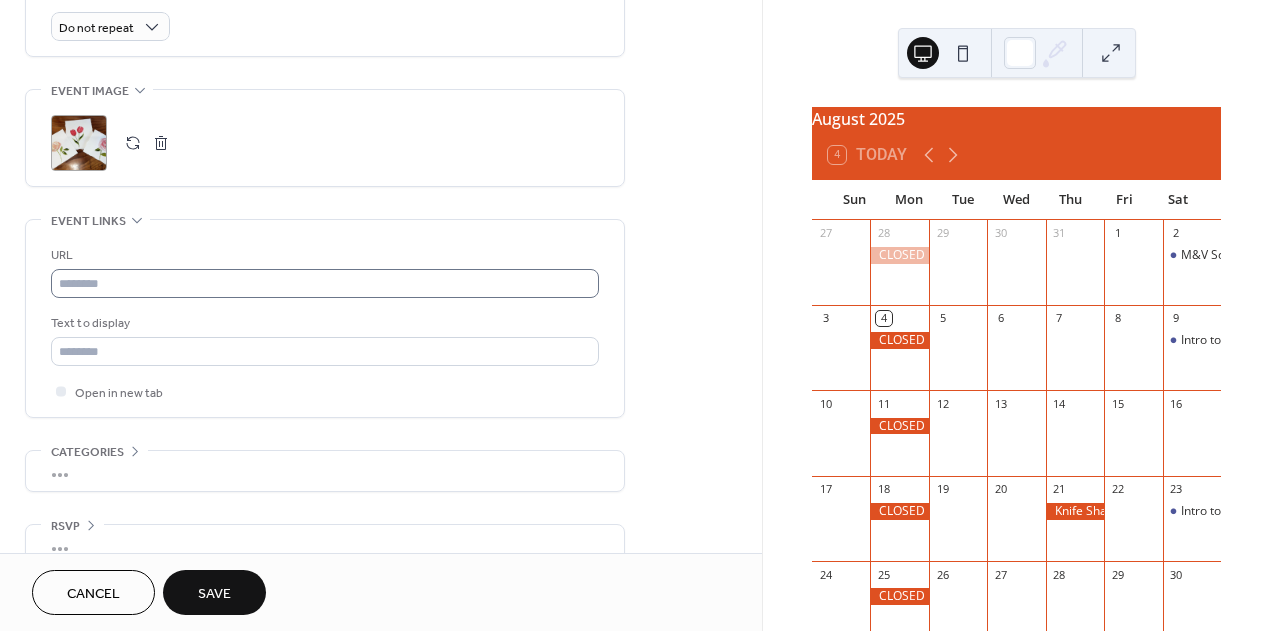 scroll, scrollTop: 779, scrollLeft: 0, axis: vertical 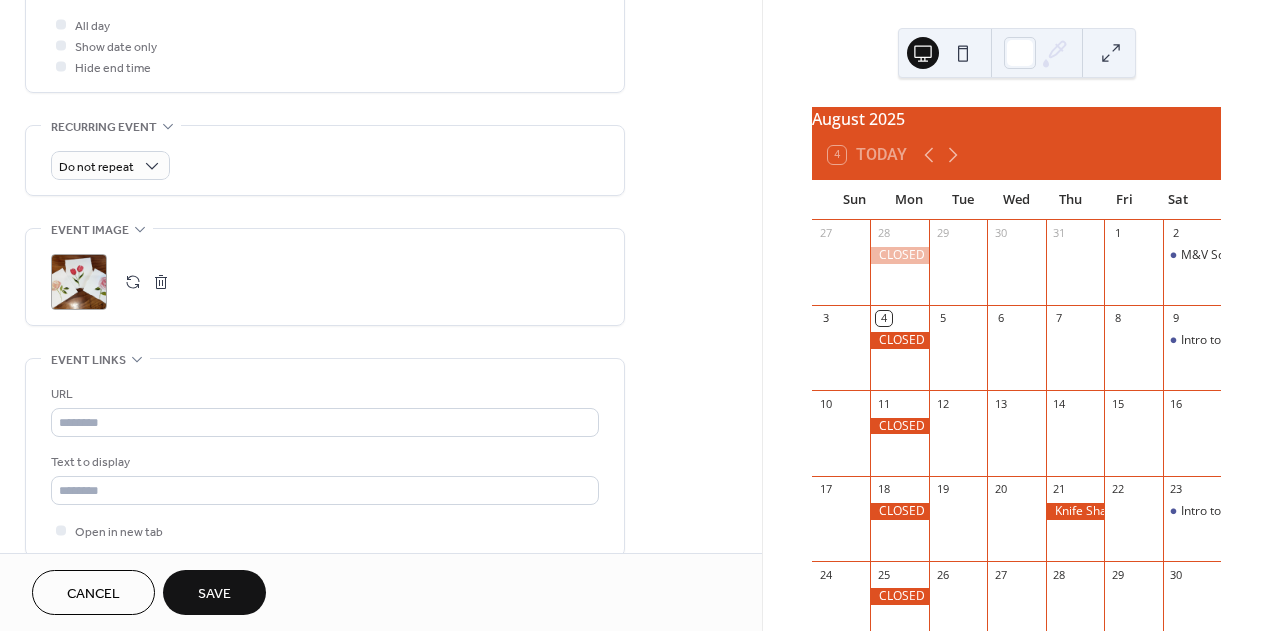 type on "**********" 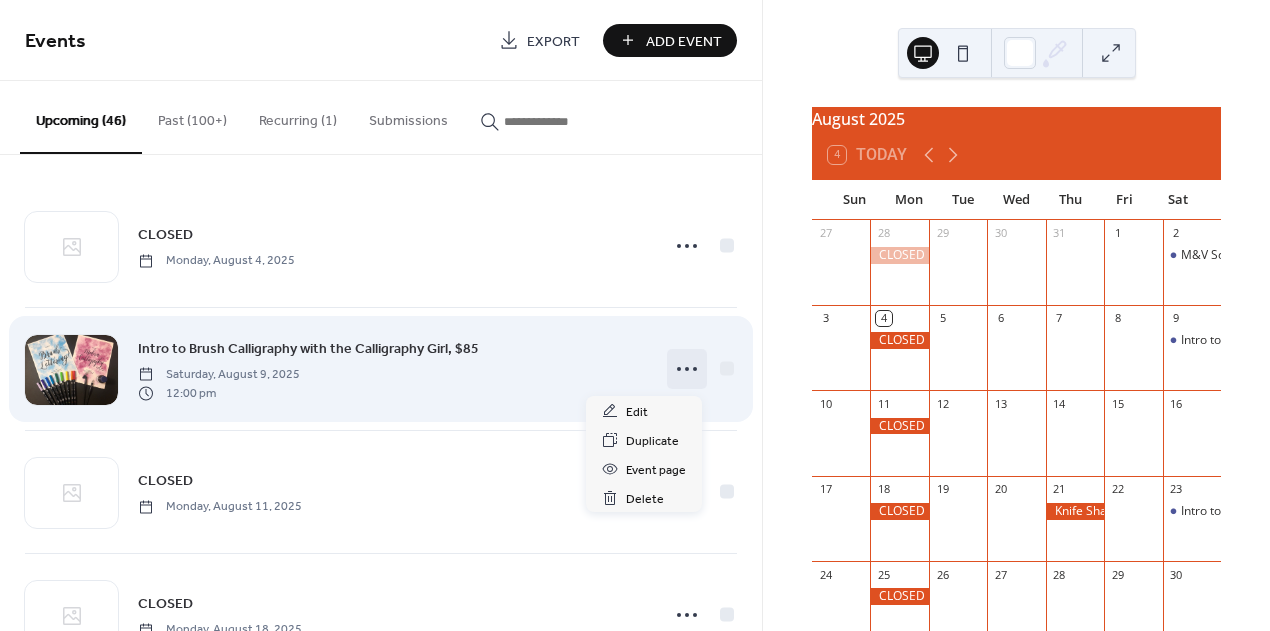 click 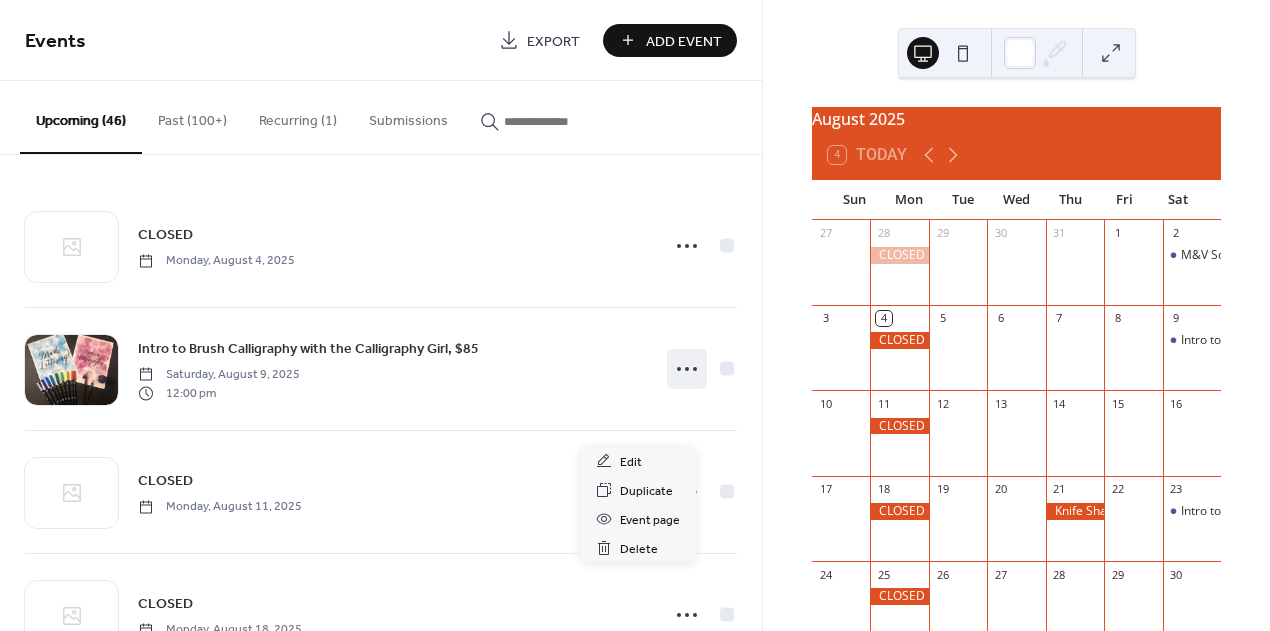 scroll, scrollTop: 0, scrollLeft: 0, axis: both 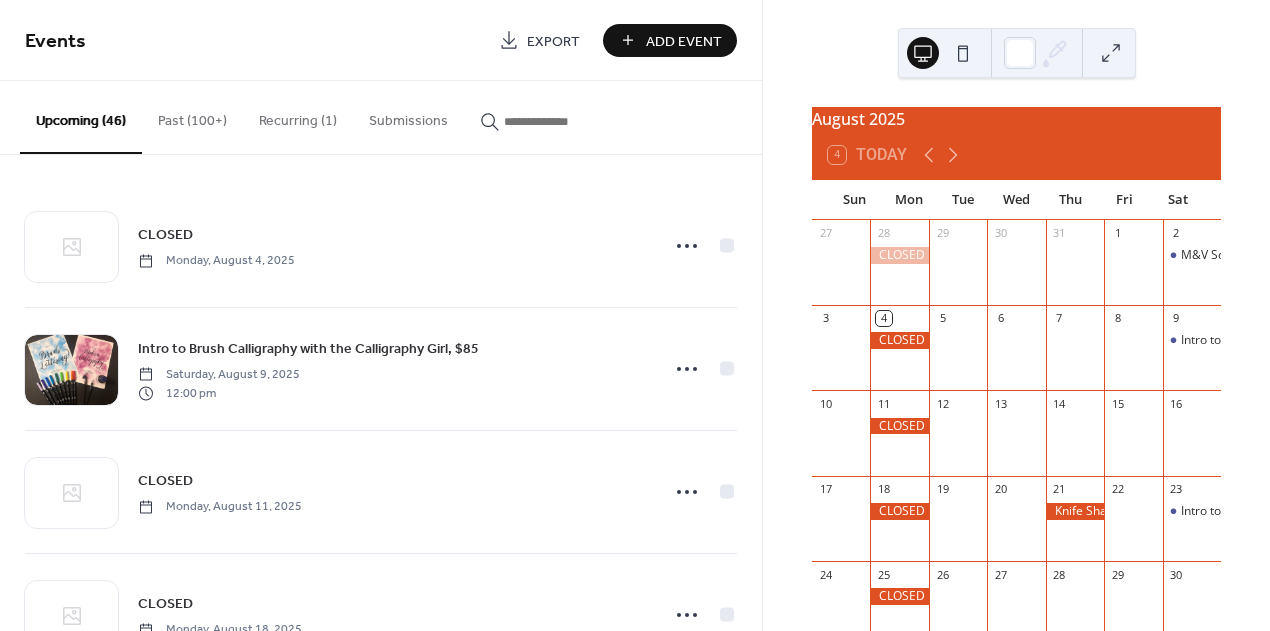 click at bounding box center [564, 121] 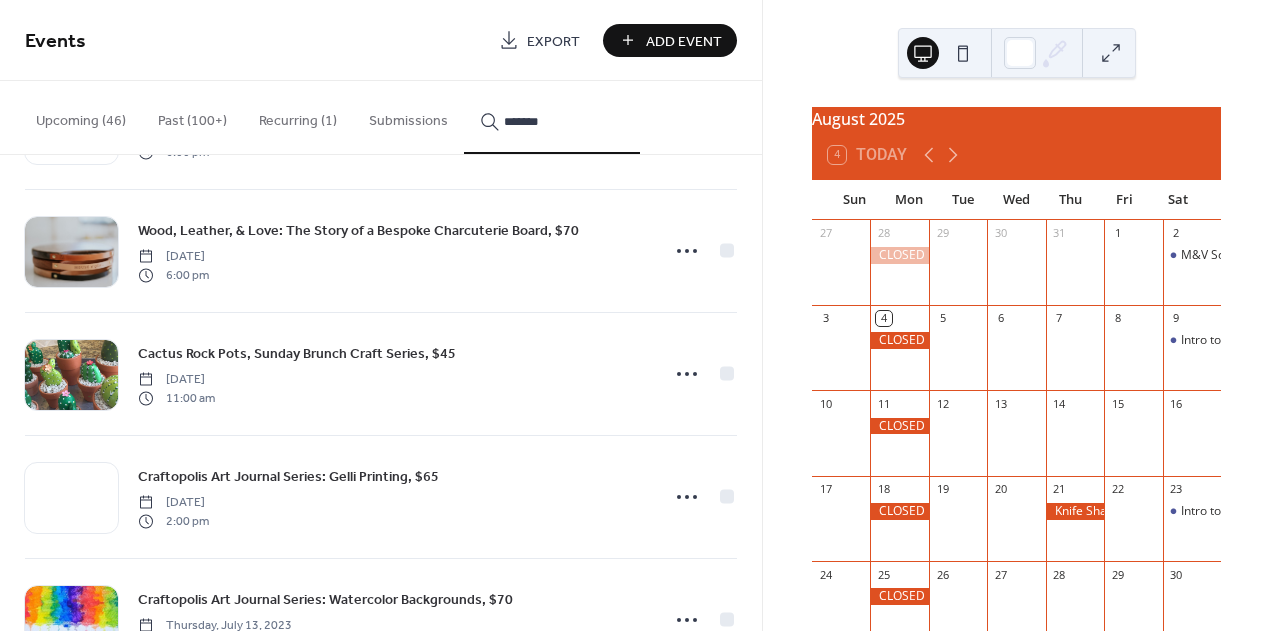 scroll, scrollTop: 376, scrollLeft: 0, axis: vertical 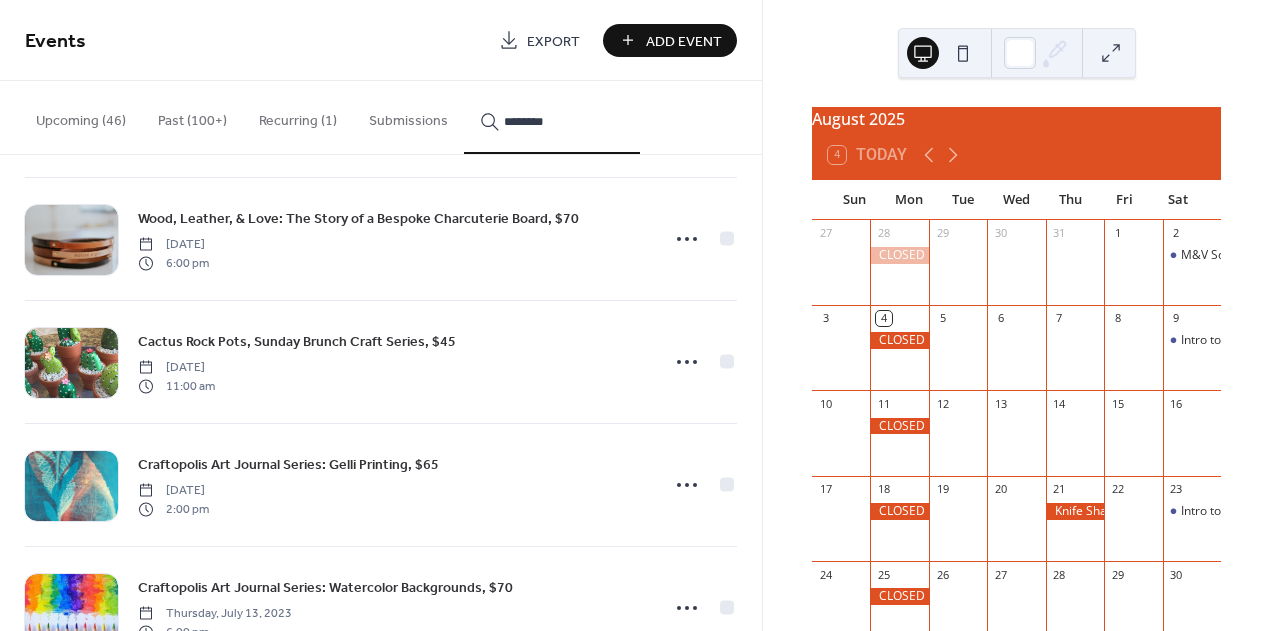 click on "*******" at bounding box center [552, 117] 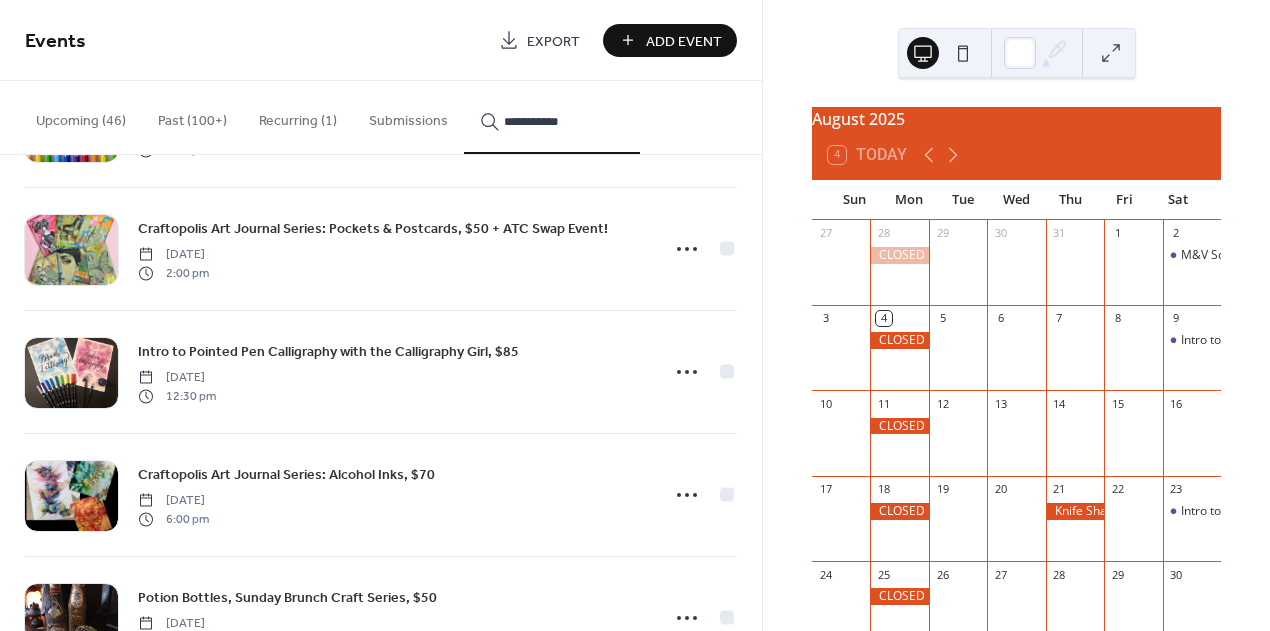 scroll, scrollTop: 866, scrollLeft: 0, axis: vertical 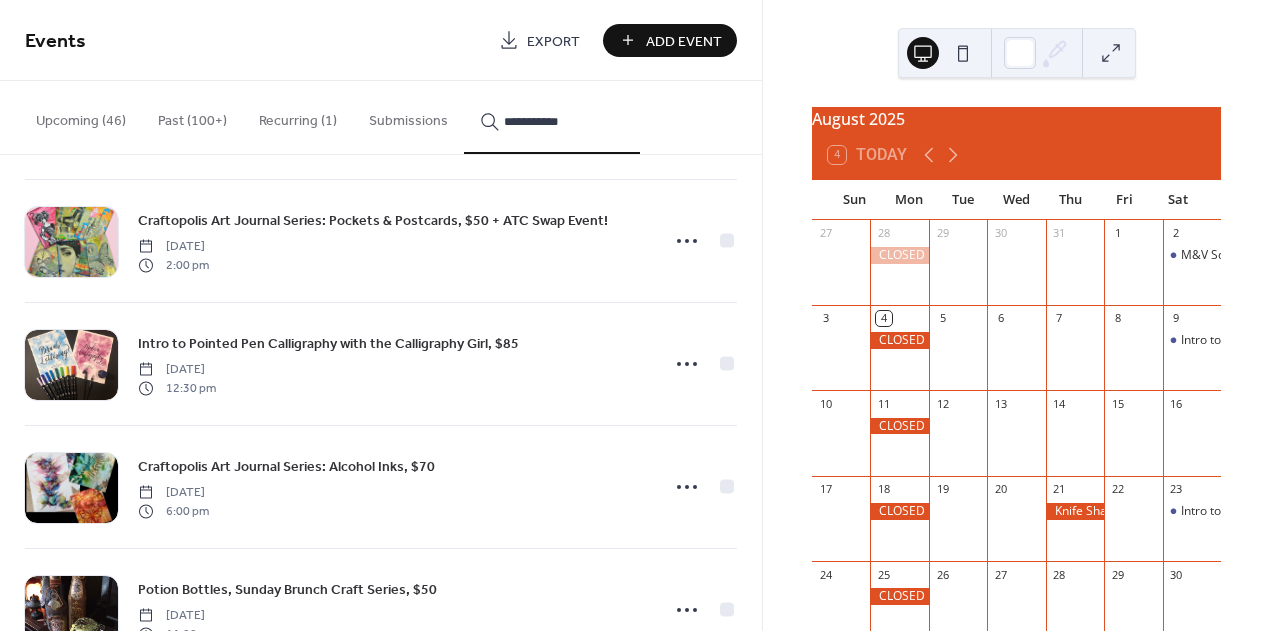 type on "**********" 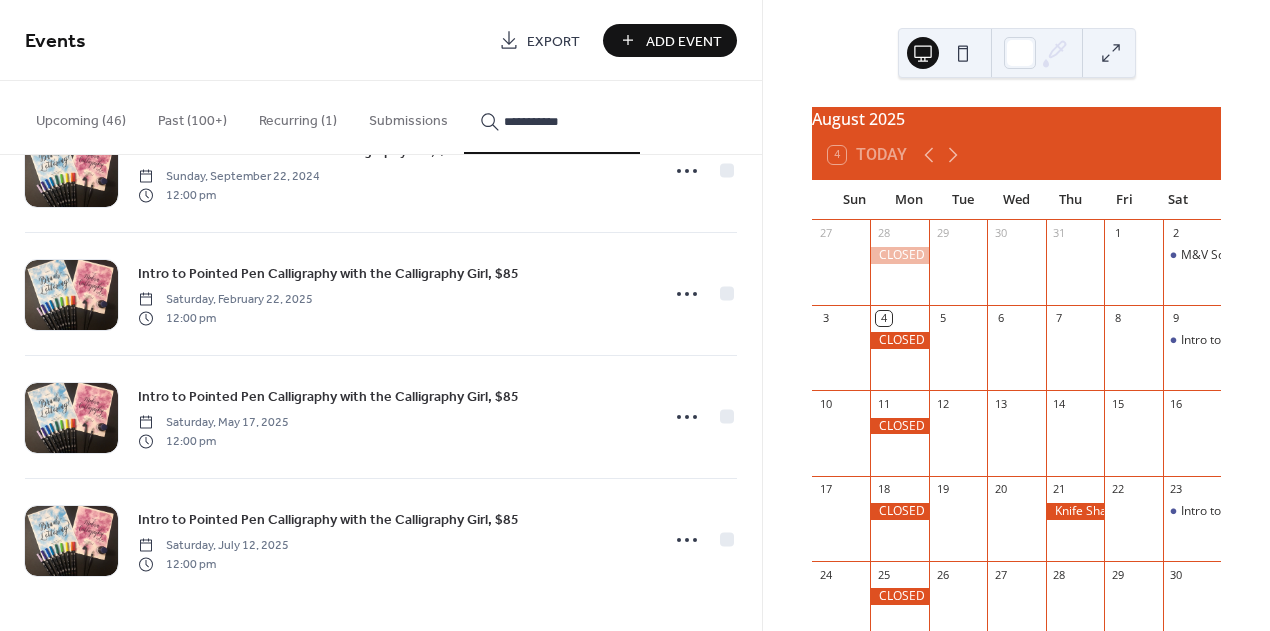scroll, scrollTop: 5859, scrollLeft: 0, axis: vertical 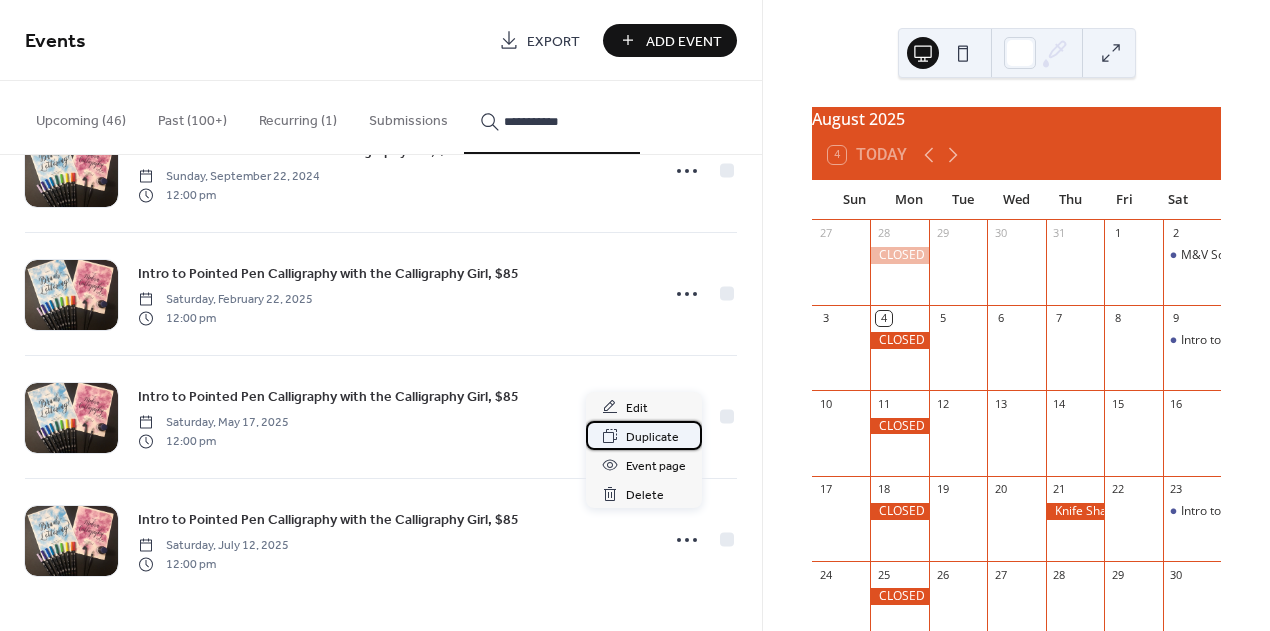 click on "Duplicate" at bounding box center [652, 437] 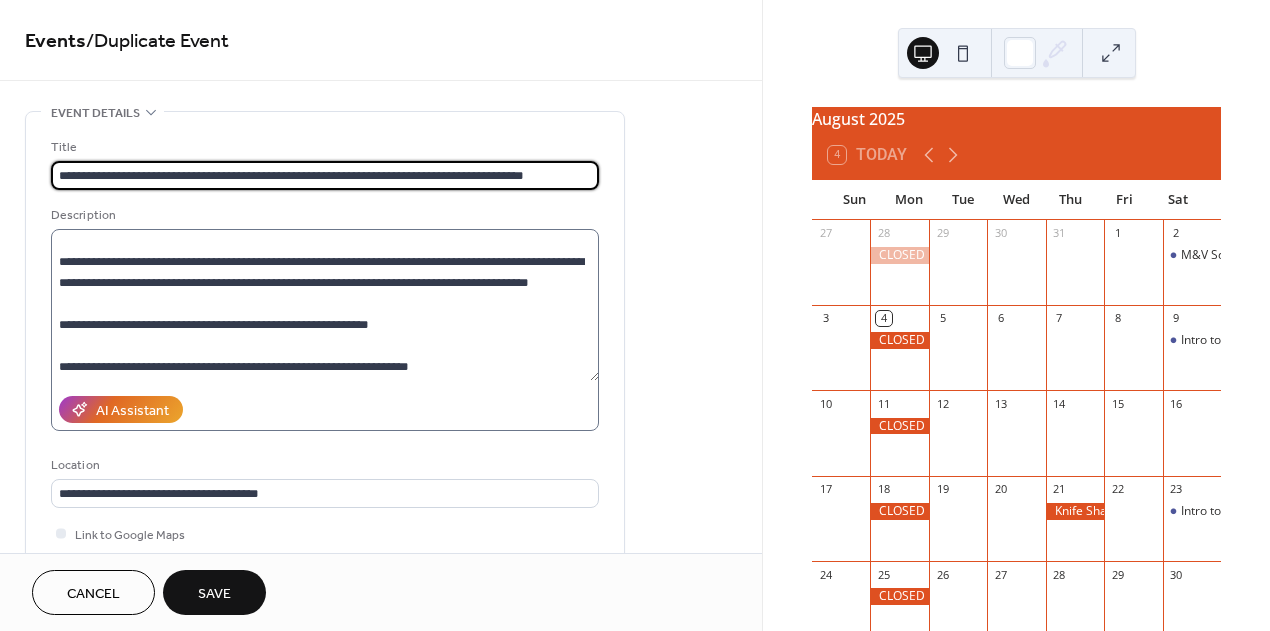 scroll, scrollTop: 72, scrollLeft: 0, axis: vertical 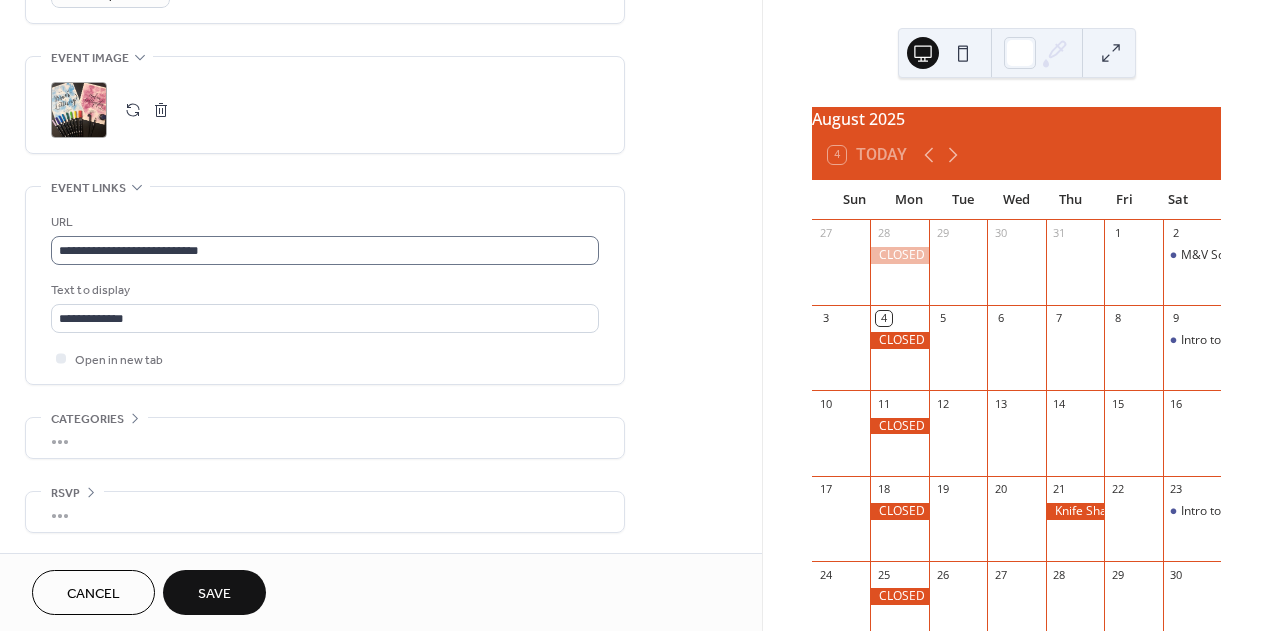 type on "**********" 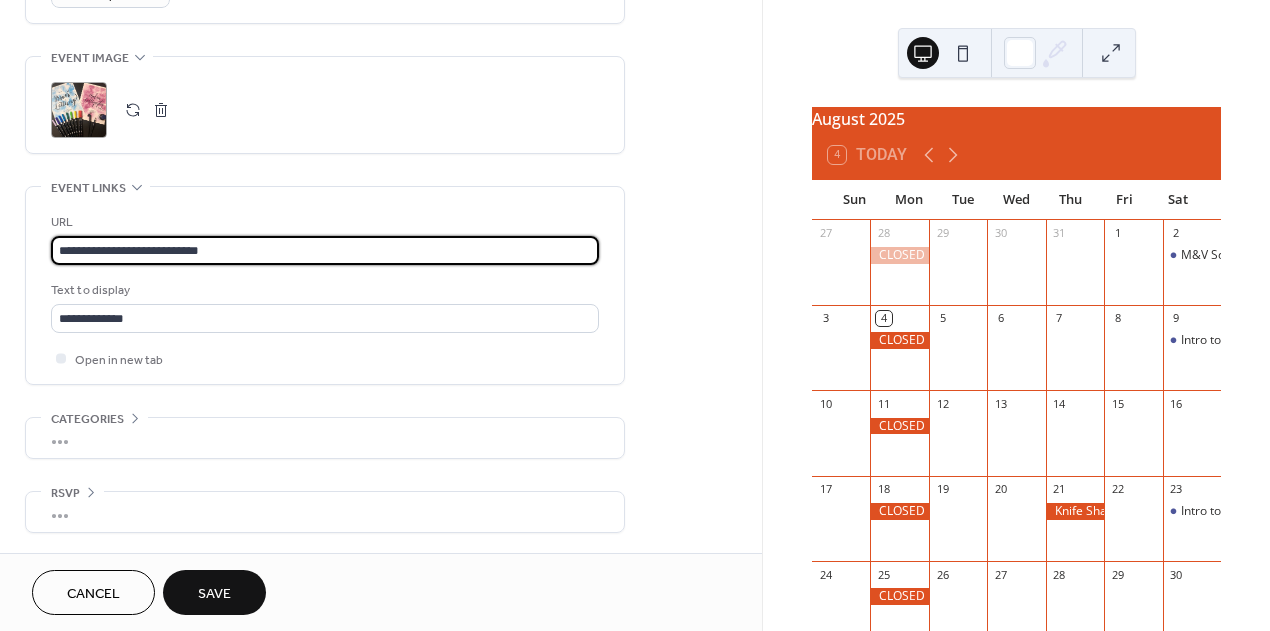 drag, startPoint x: 224, startPoint y: 237, endPoint x: 49, endPoint y: 230, distance: 175.13994 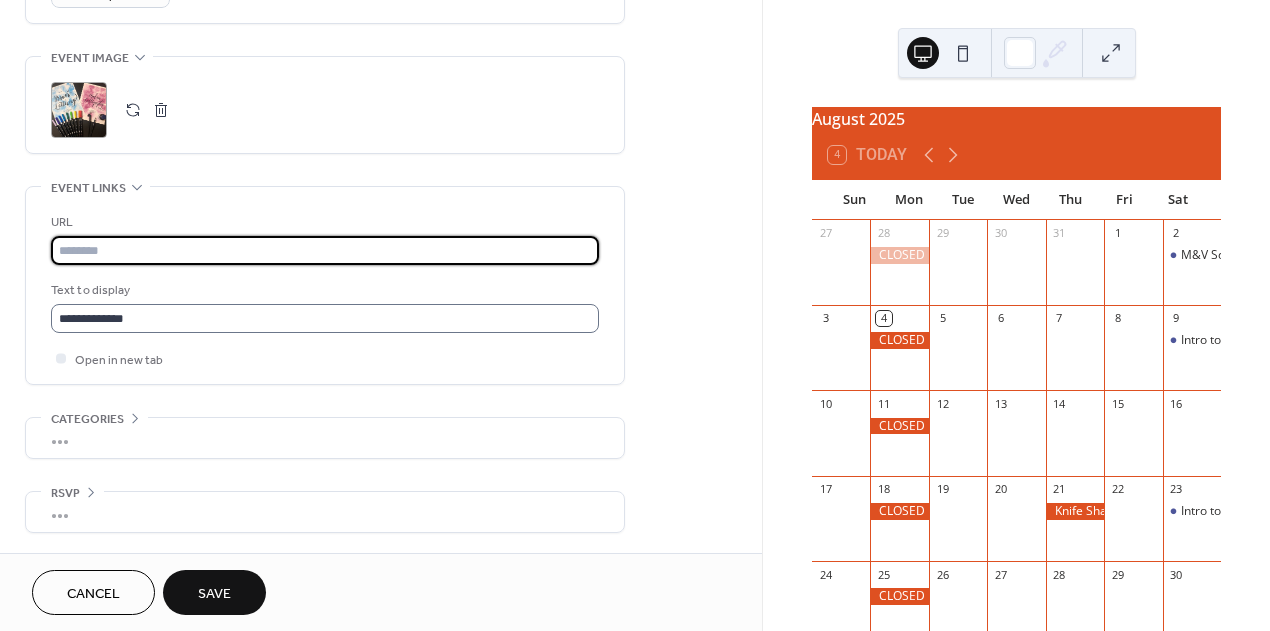 type 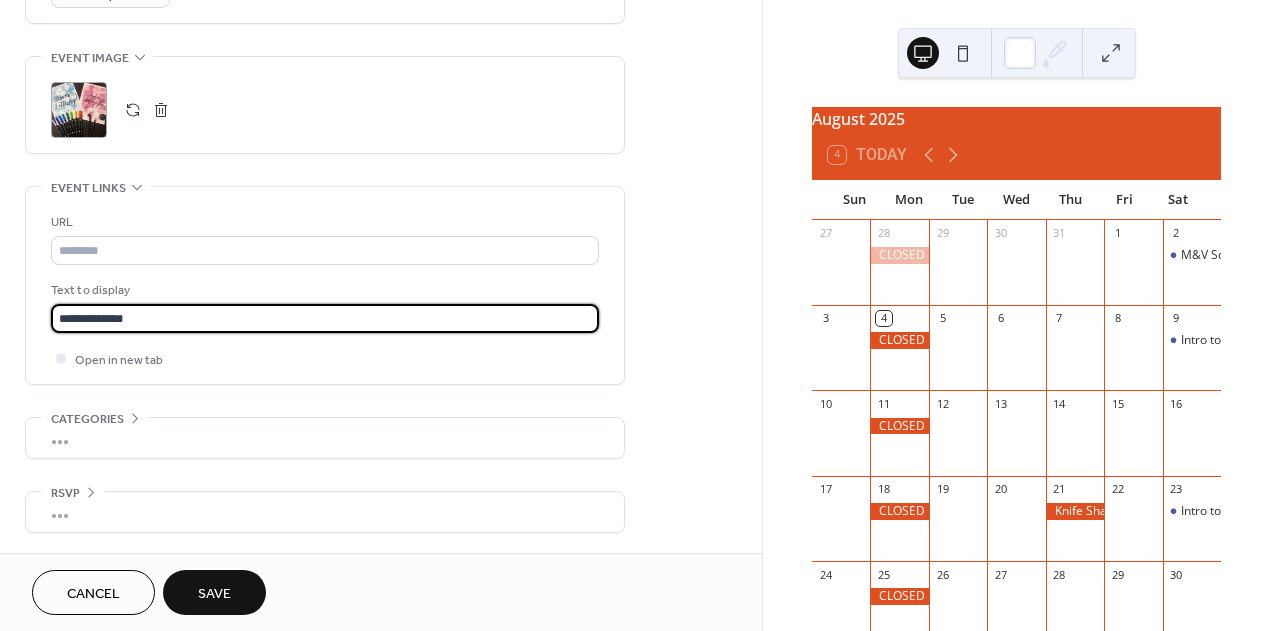 drag, startPoint x: 141, startPoint y: 307, endPoint x: 21, endPoint y: 306, distance: 120.004166 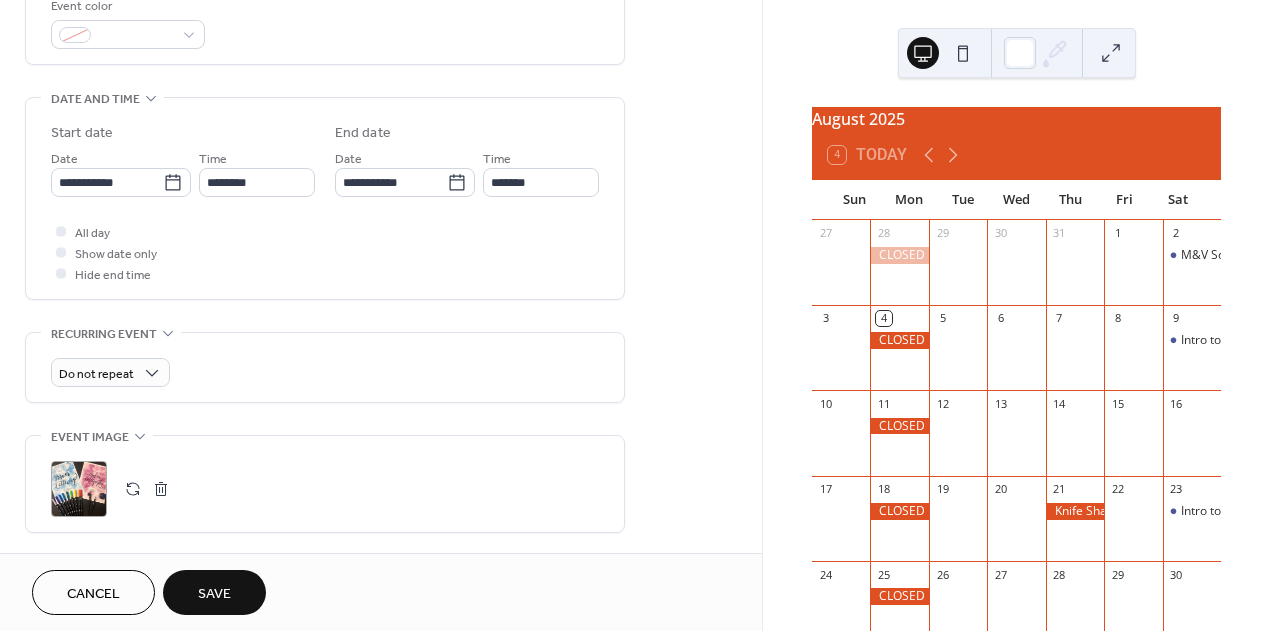 scroll, scrollTop: 472, scrollLeft: 0, axis: vertical 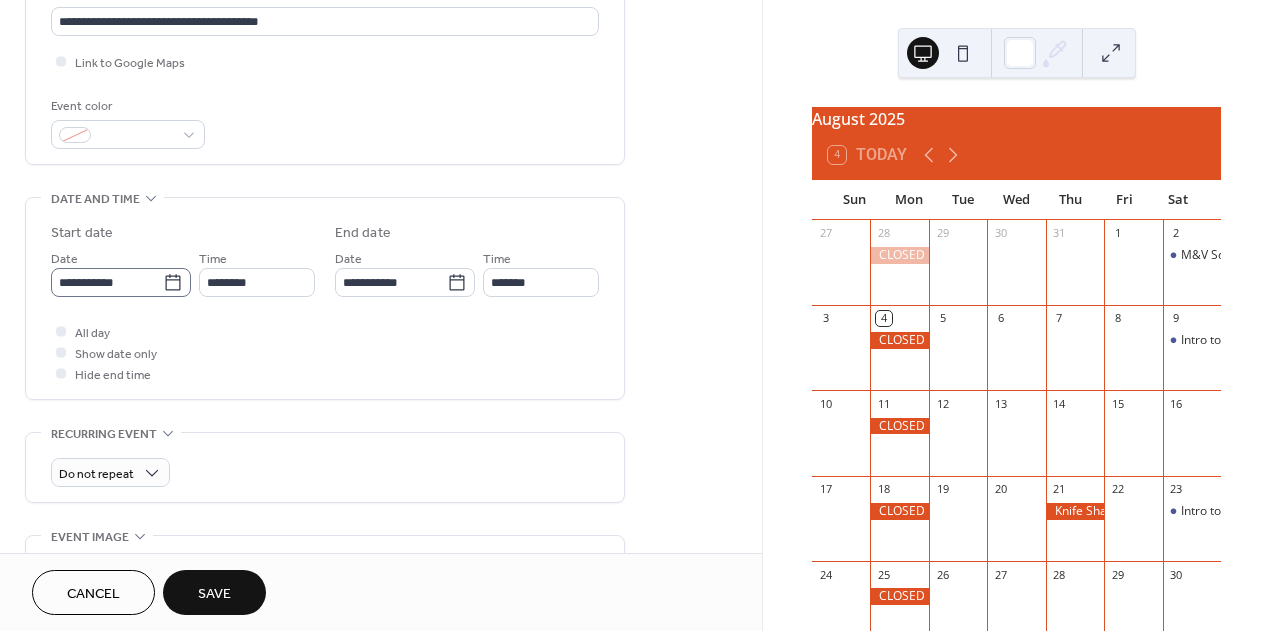 type 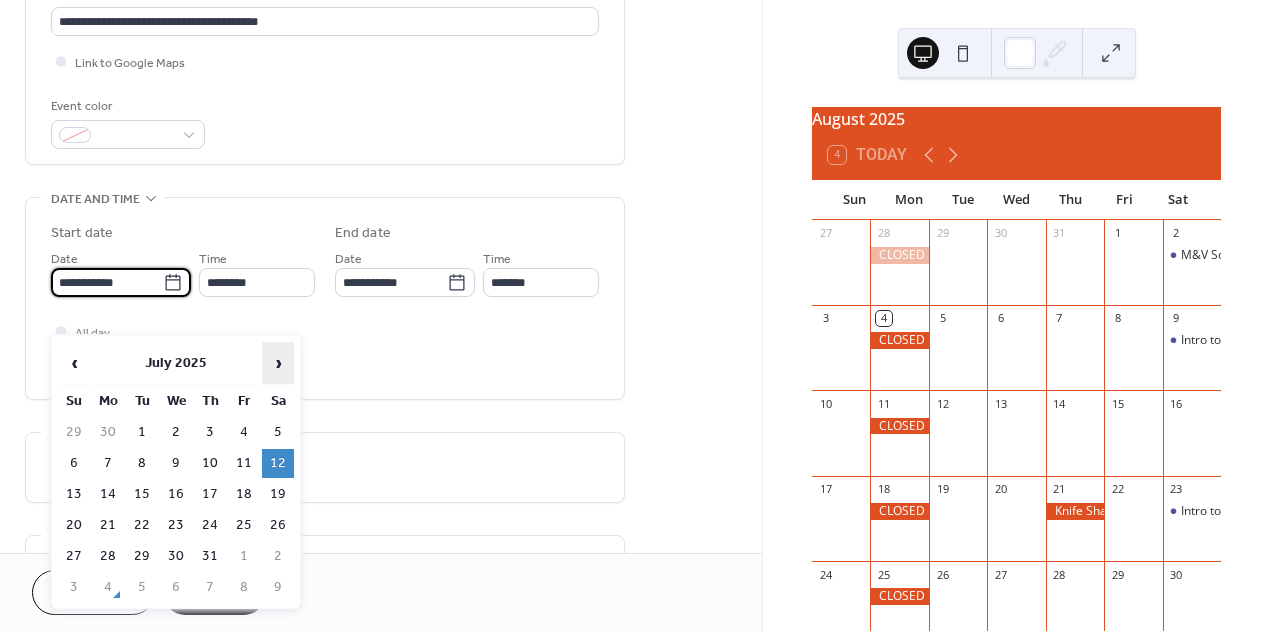 click on "›" at bounding box center [278, 363] 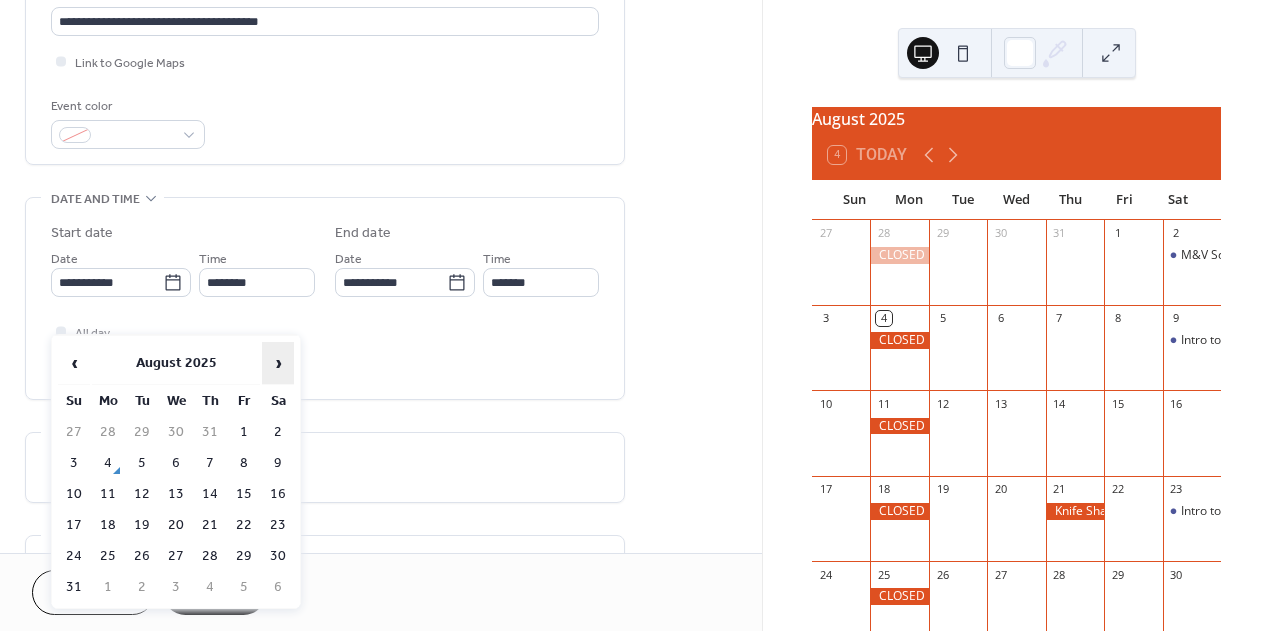 click on "›" at bounding box center (278, 363) 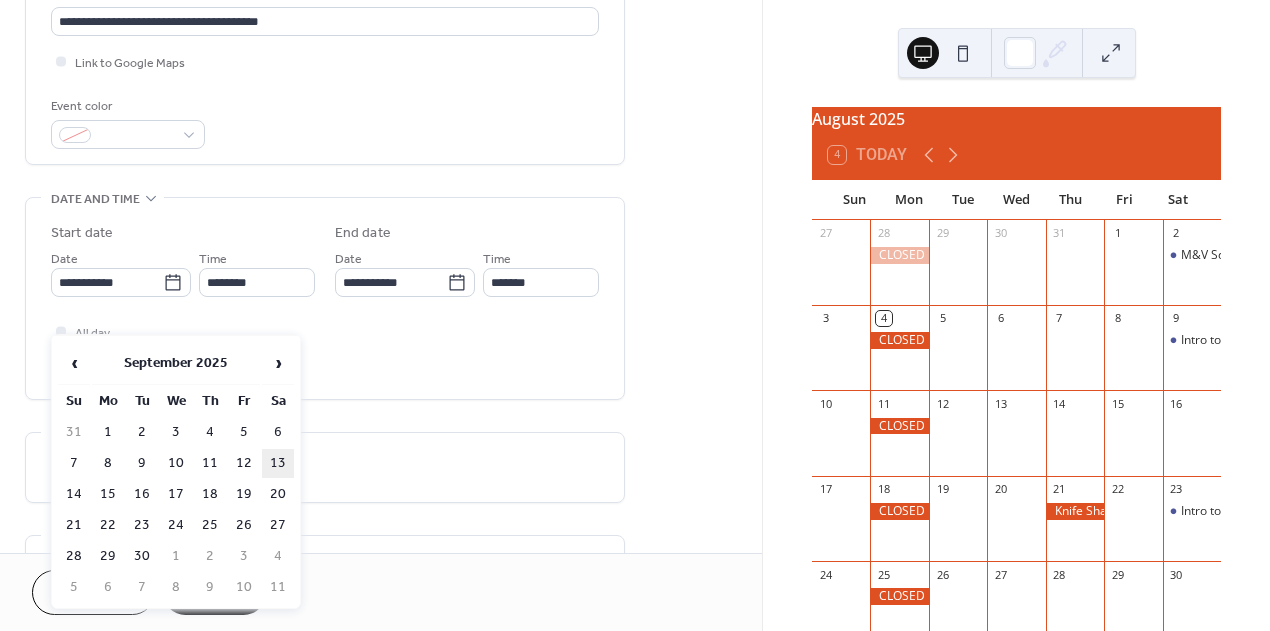 click on "13" at bounding box center (278, 463) 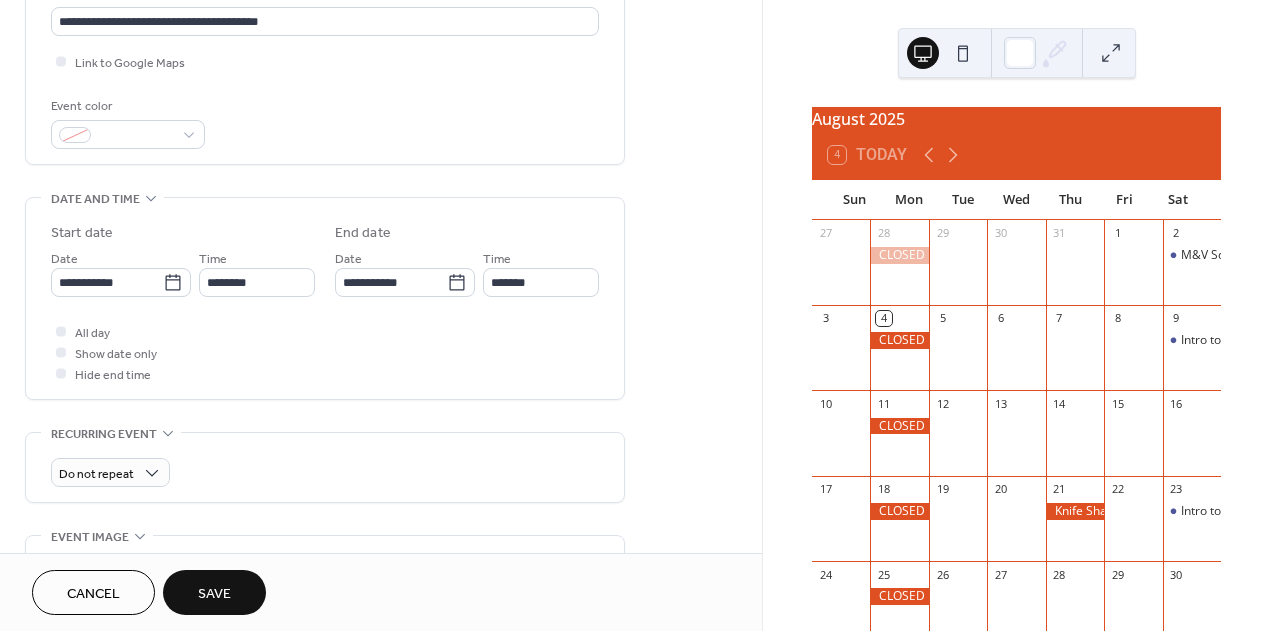 type on "**********" 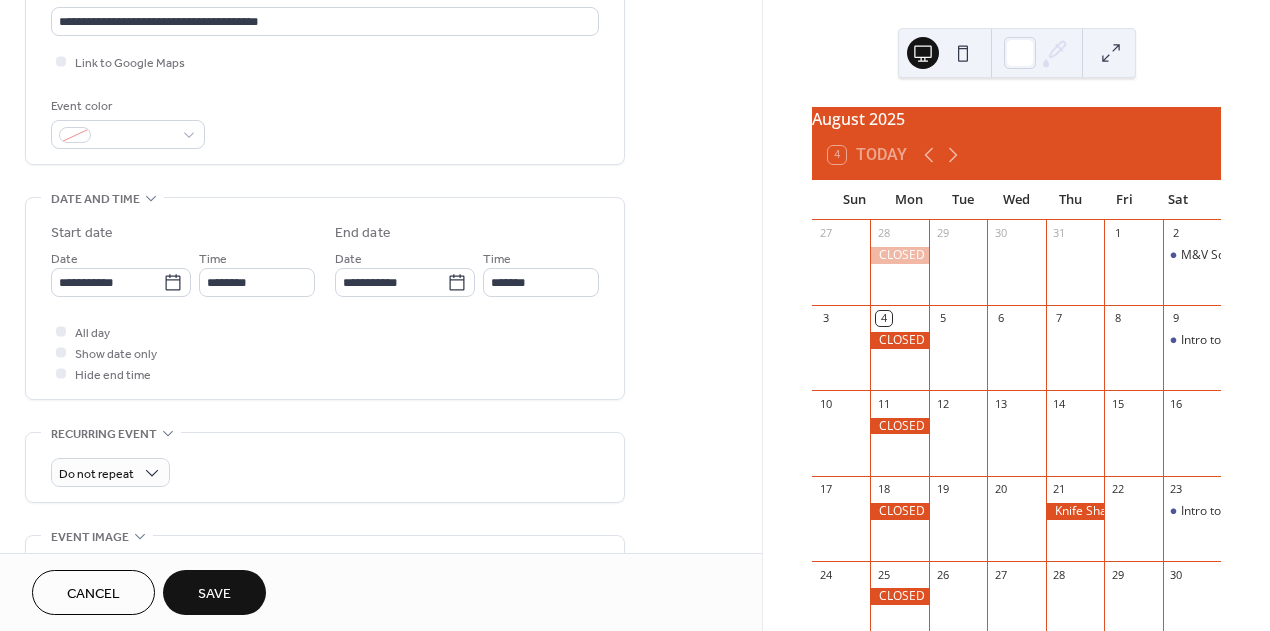 type on "**********" 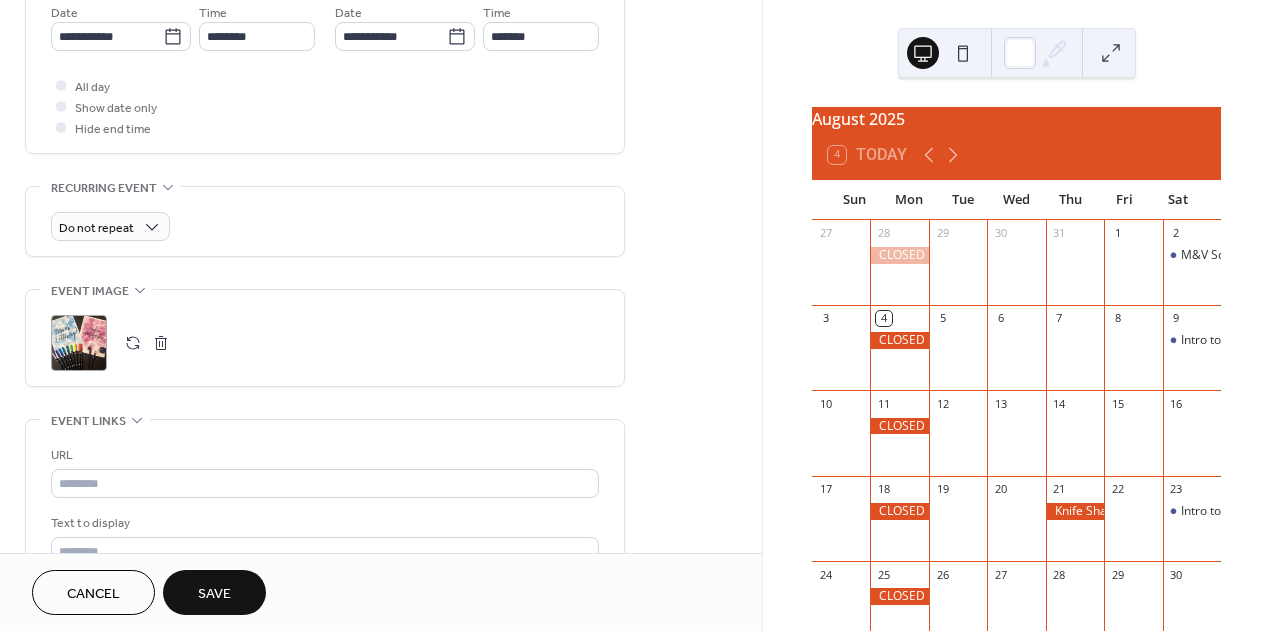 scroll, scrollTop: 996, scrollLeft: 0, axis: vertical 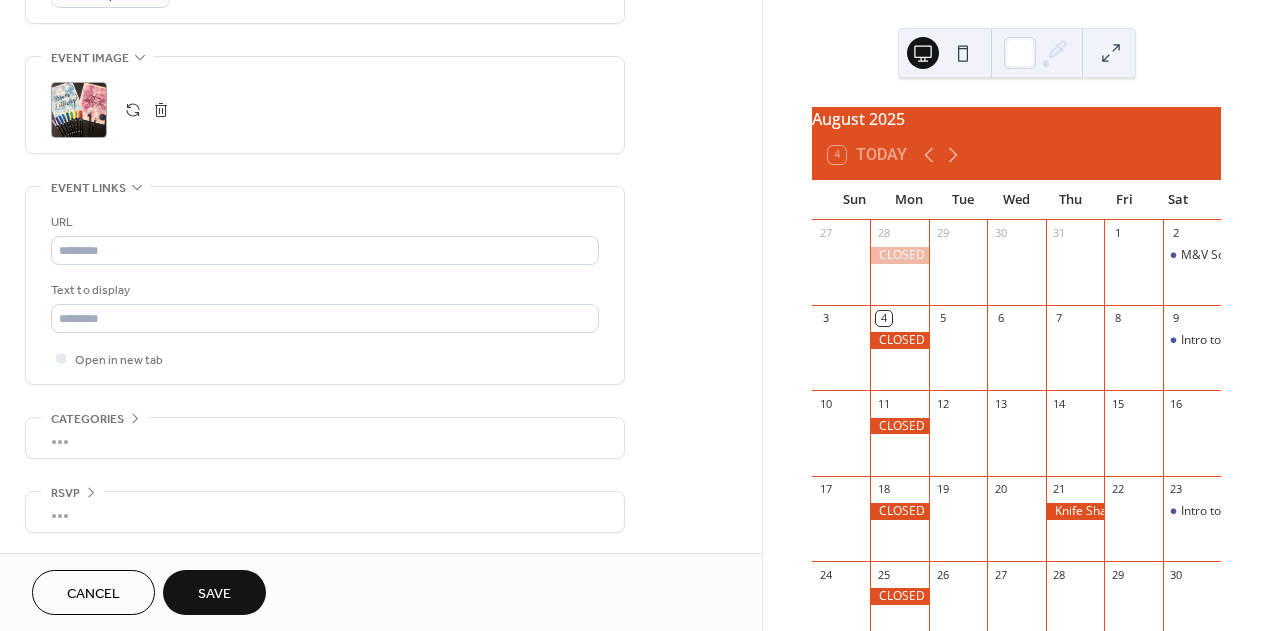 click on "Save" at bounding box center [214, 592] 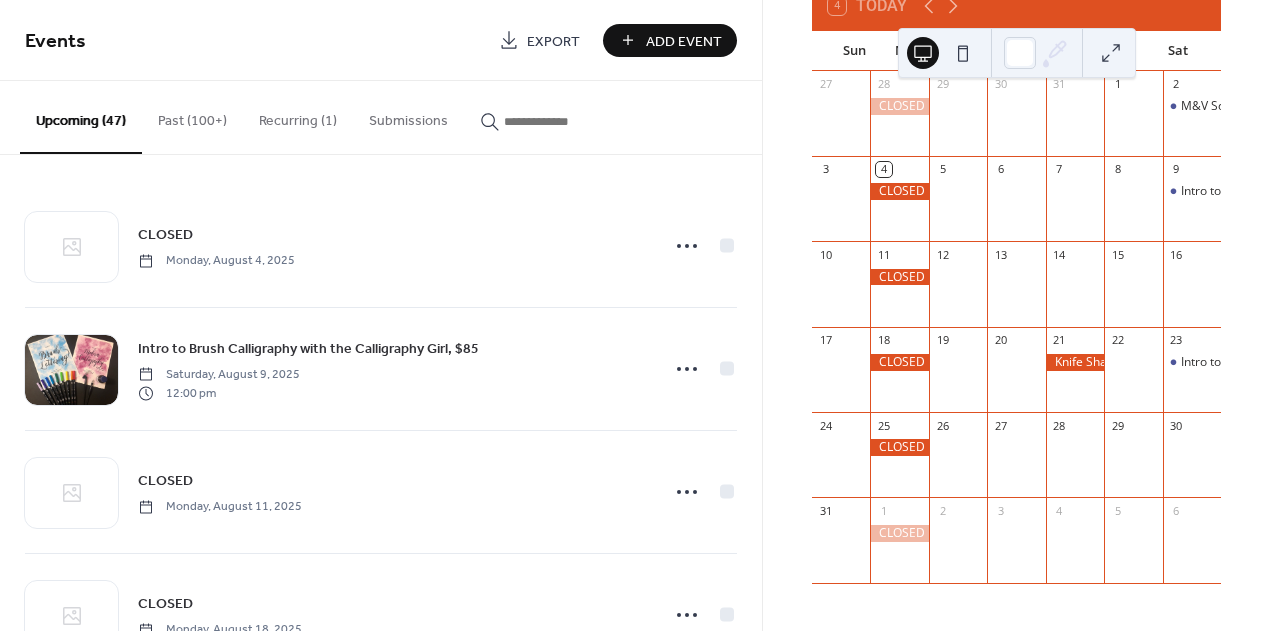scroll, scrollTop: 160, scrollLeft: 0, axis: vertical 